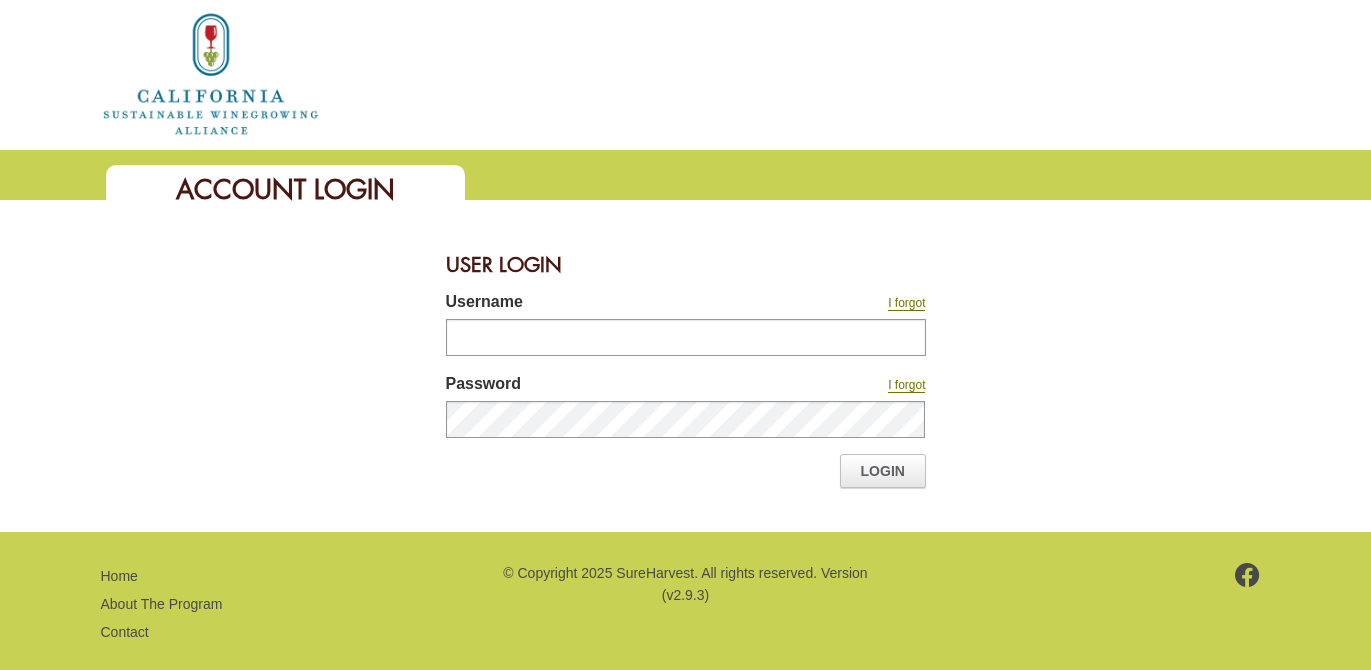scroll, scrollTop: 0, scrollLeft: 0, axis: both 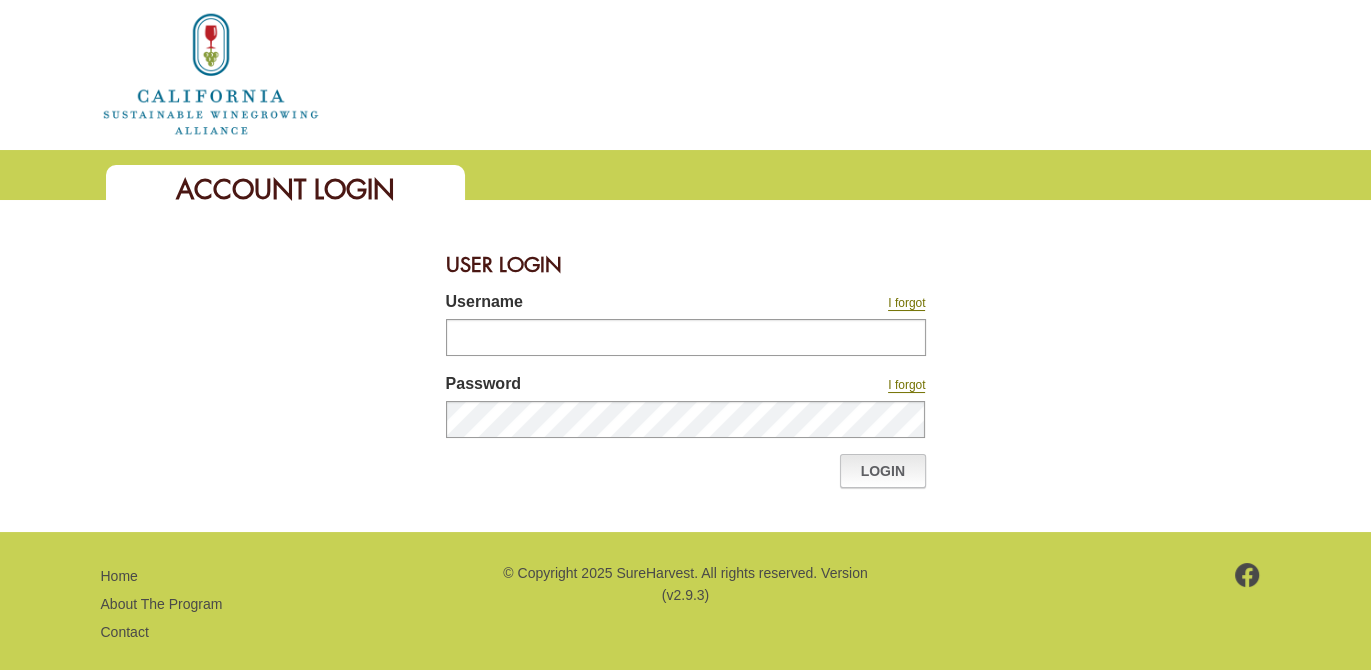 type on "********" 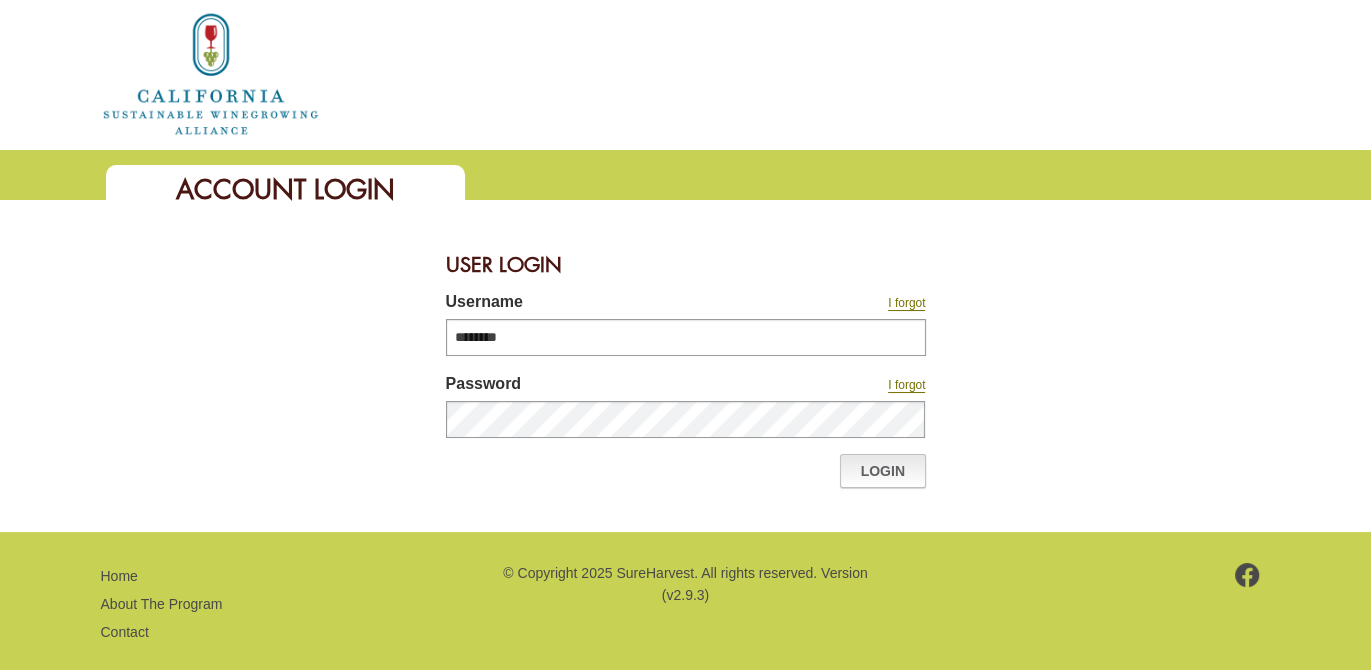 click on "Login" at bounding box center [883, 471] 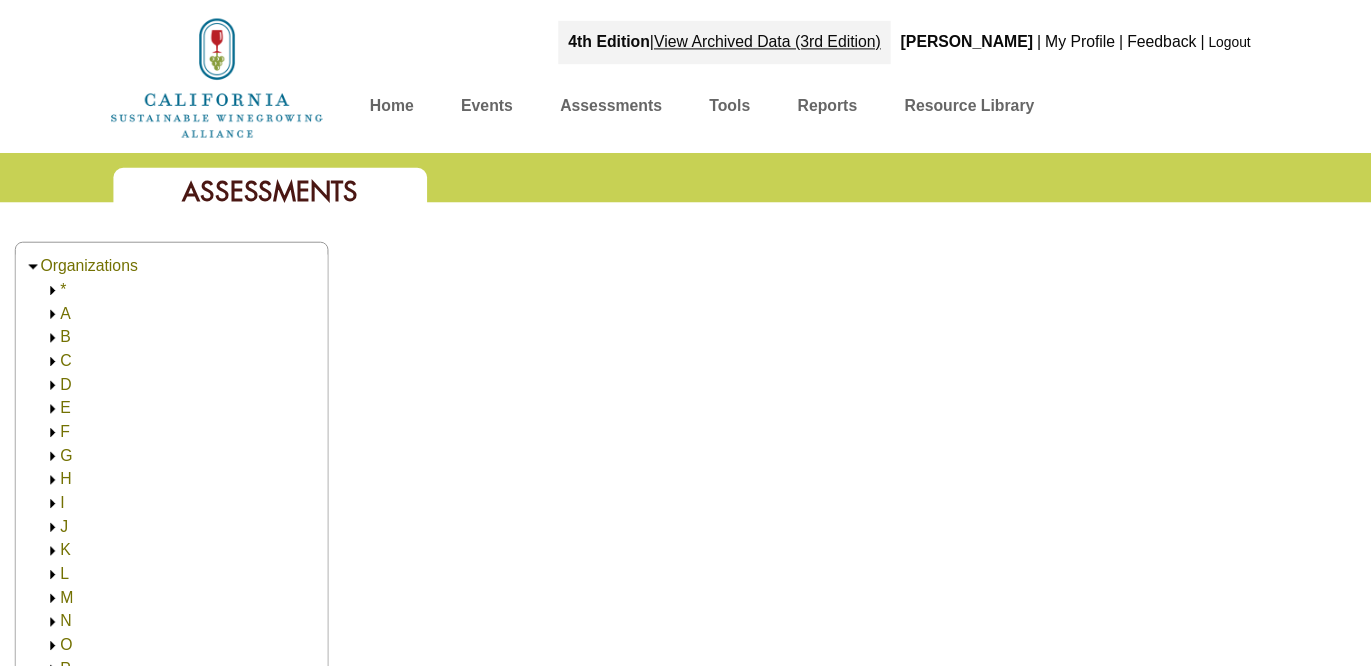 scroll, scrollTop: 0, scrollLeft: 0, axis: both 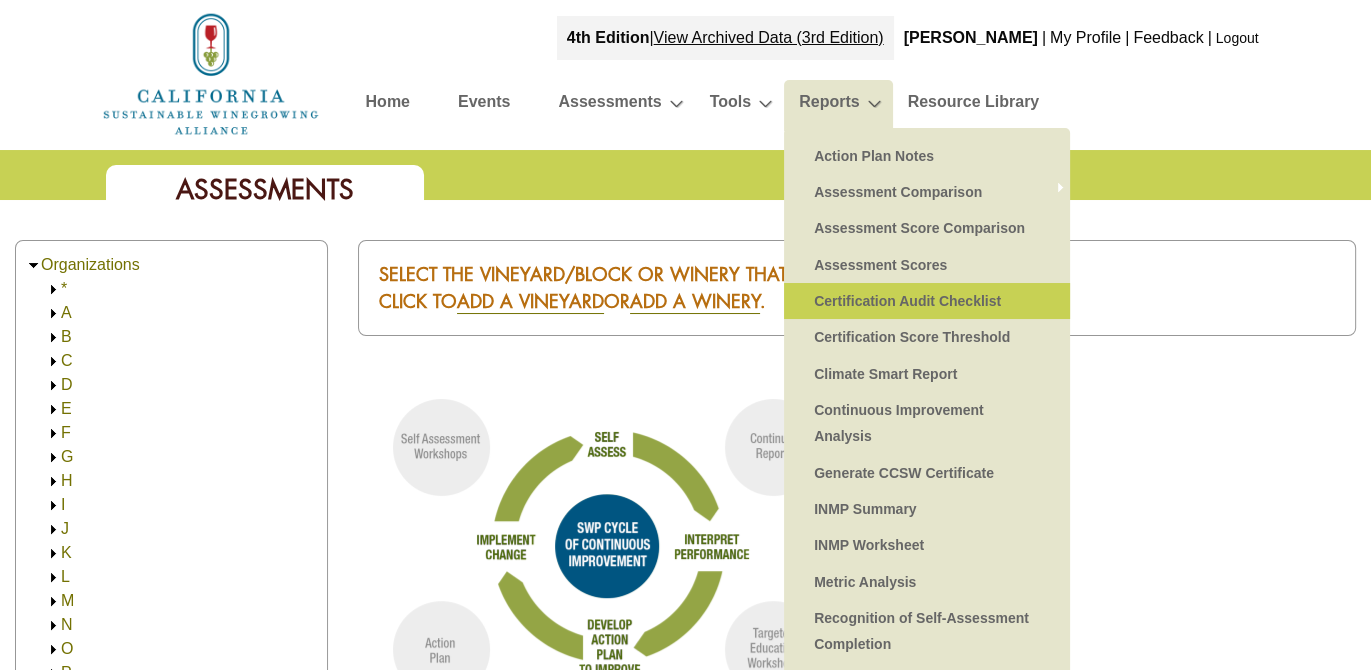 click on "Certification Audit Checklist" at bounding box center [927, 301] 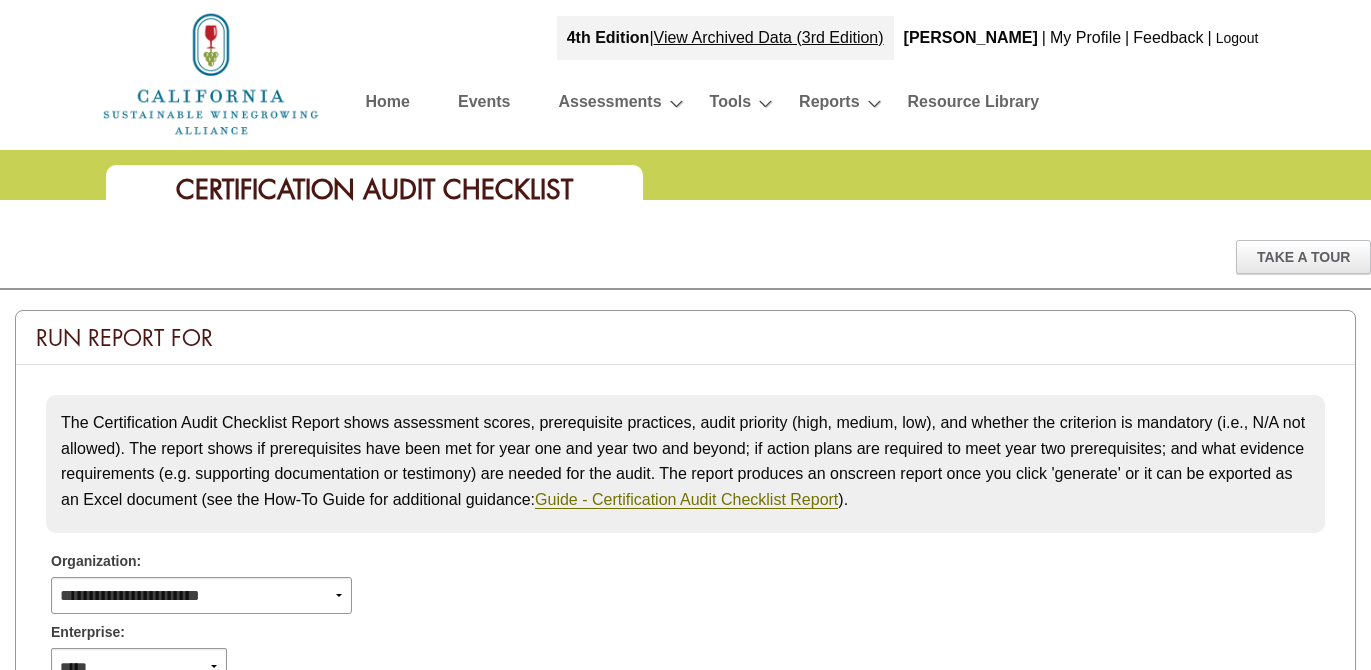 scroll, scrollTop: 0, scrollLeft: 0, axis: both 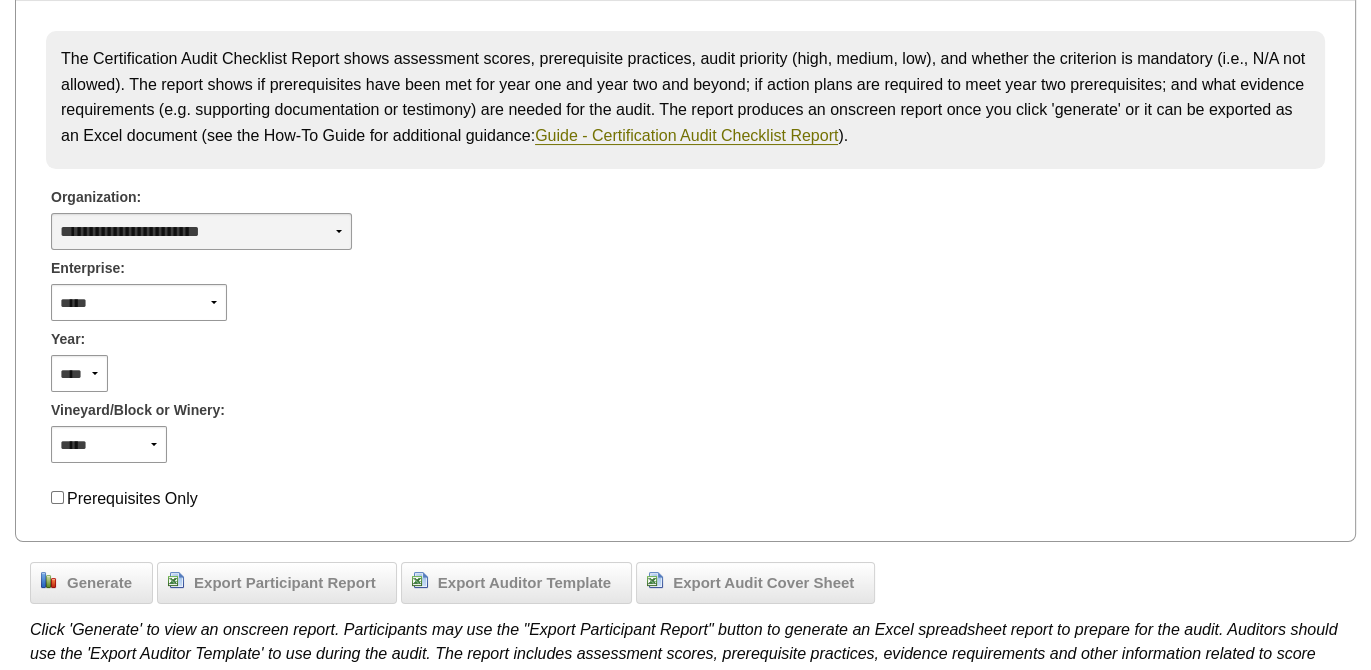 click on "**********" at bounding box center (201, 231) 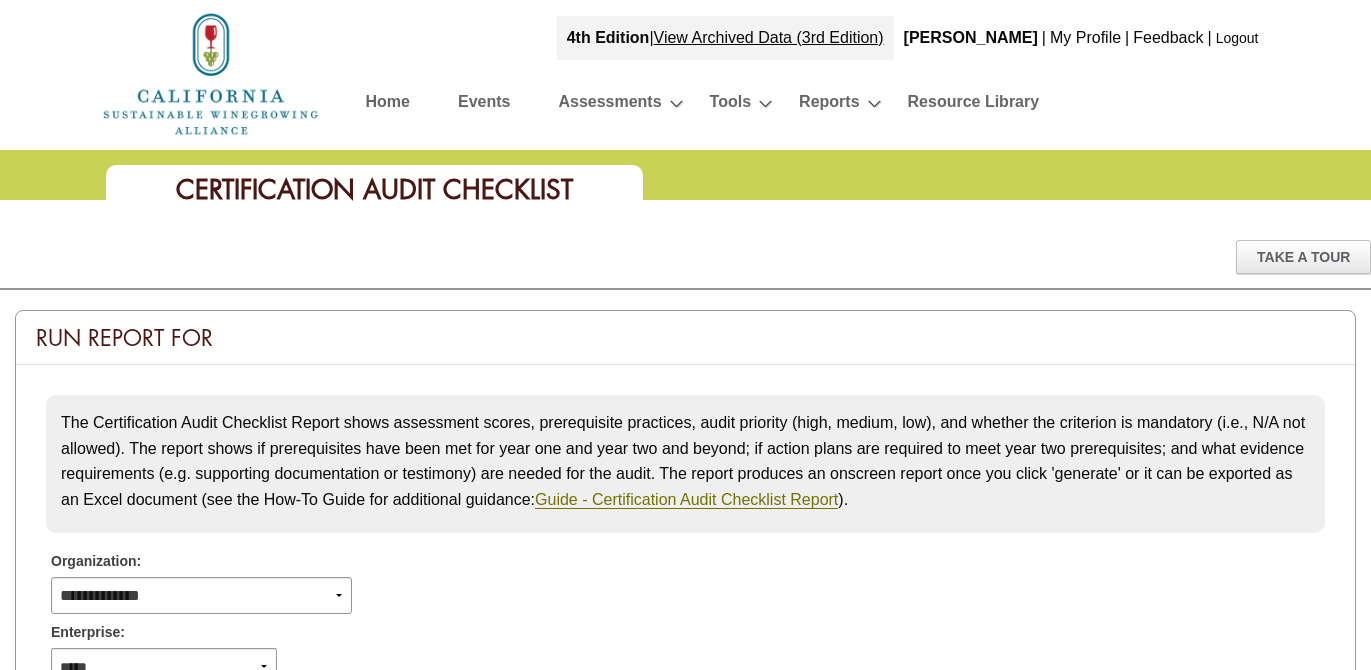 scroll, scrollTop: 364, scrollLeft: 0, axis: vertical 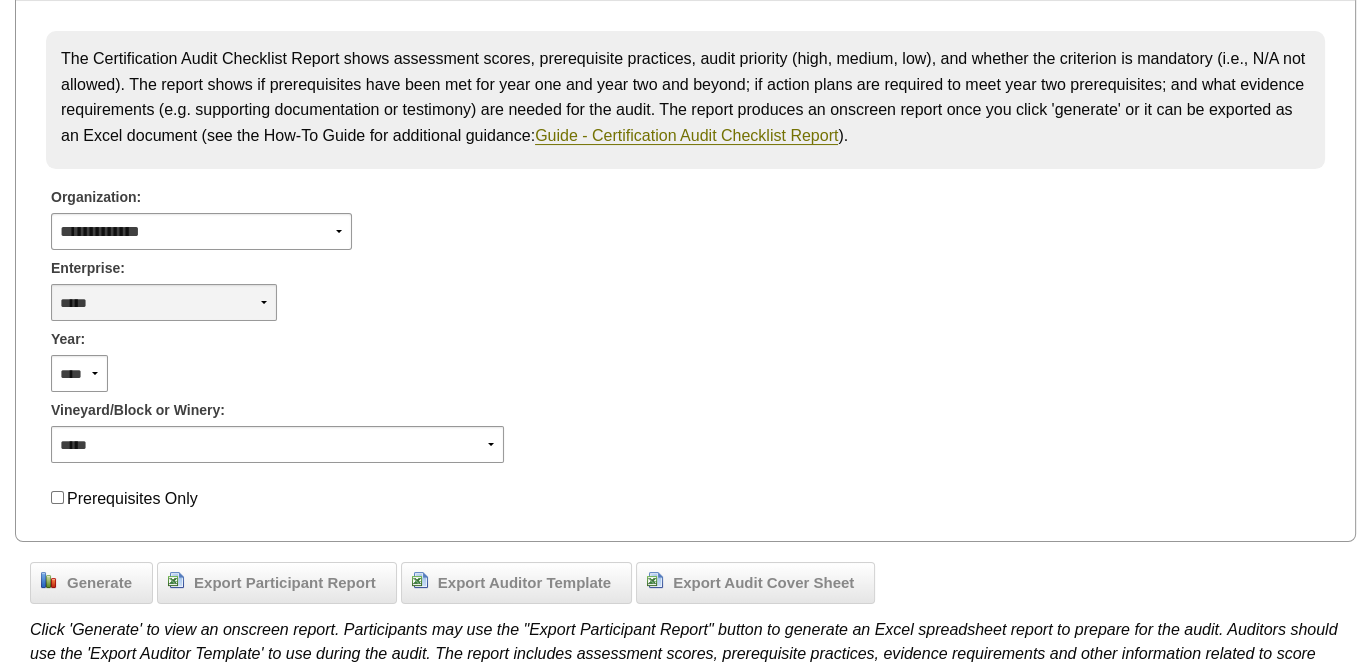 click on "**********" at bounding box center (164, 302) 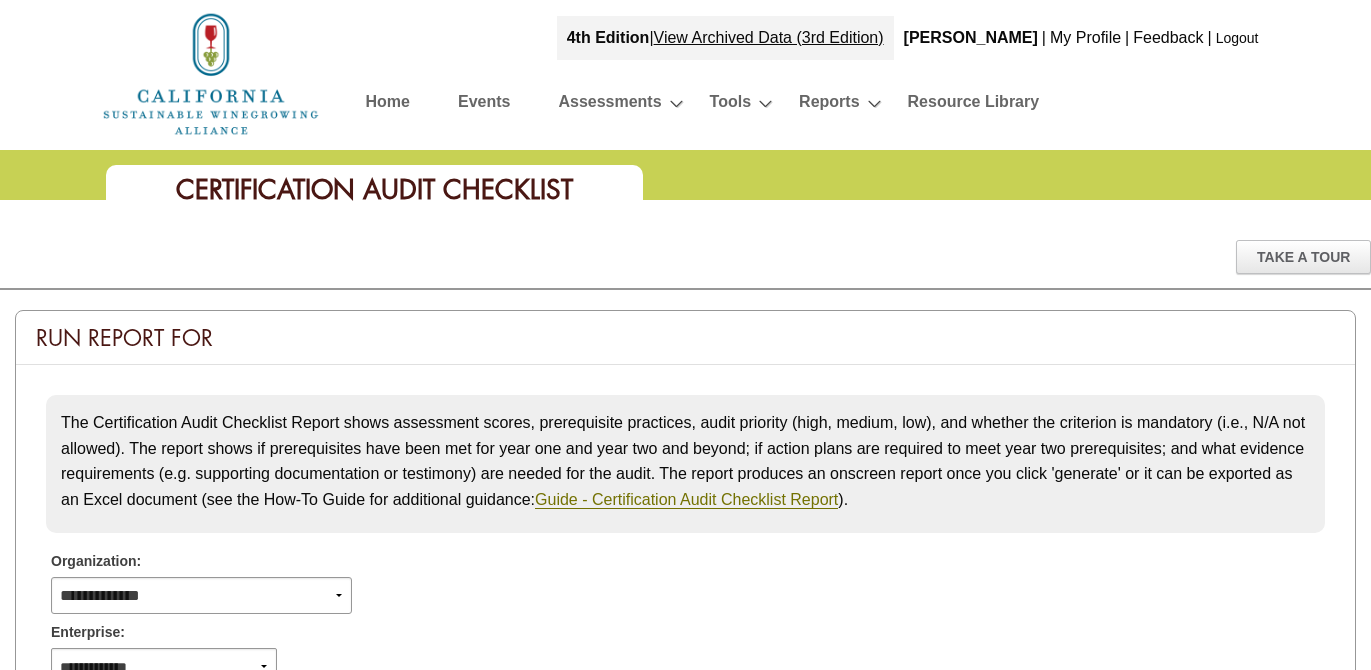 scroll, scrollTop: 364, scrollLeft: 0, axis: vertical 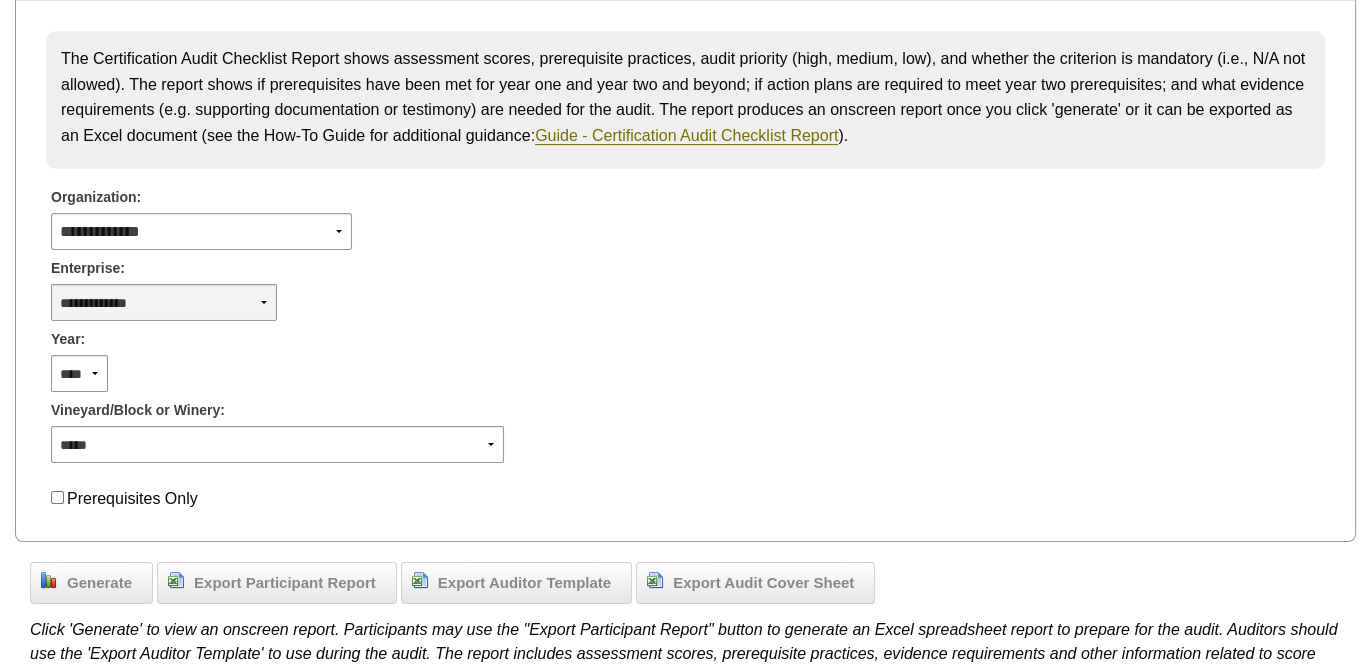 drag, startPoint x: 0, startPoint y: 0, endPoint x: 275, endPoint y: 296, distance: 404.03094 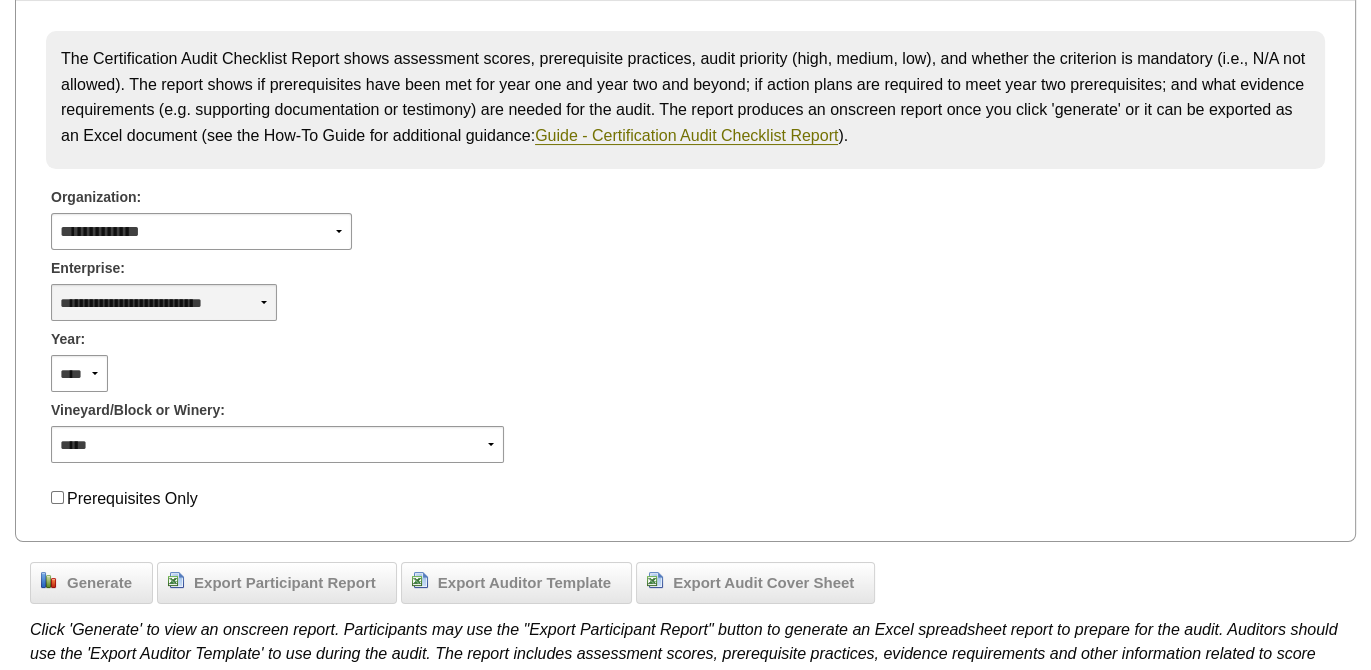 click on "**********" at bounding box center [164, 302] 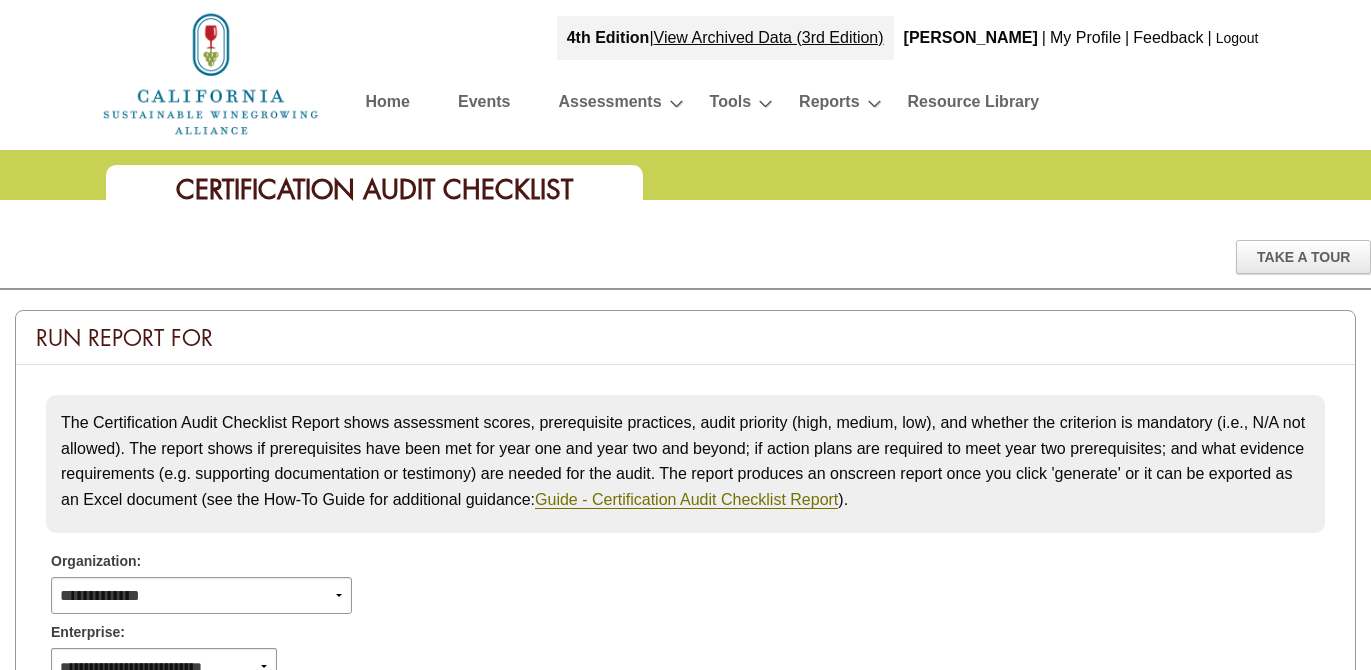 scroll, scrollTop: 364, scrollLeft: 0, axis: vertical 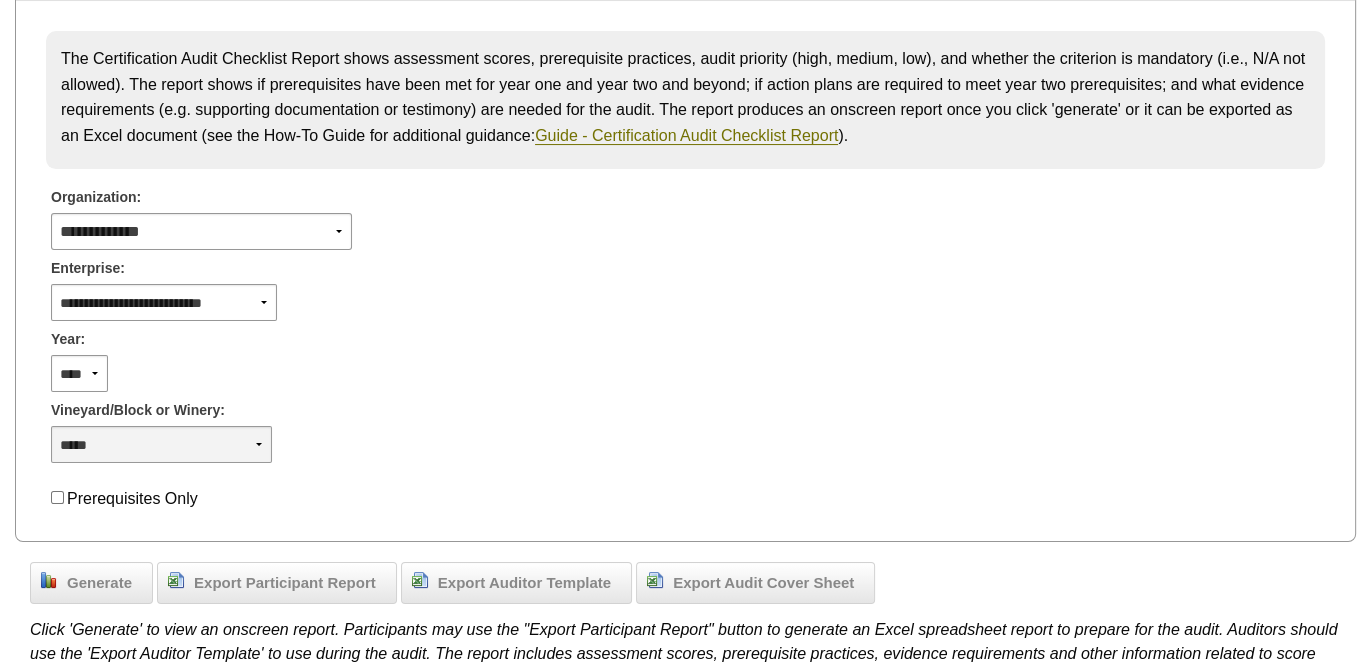 click on "**********" at bounding box center [161, 444] 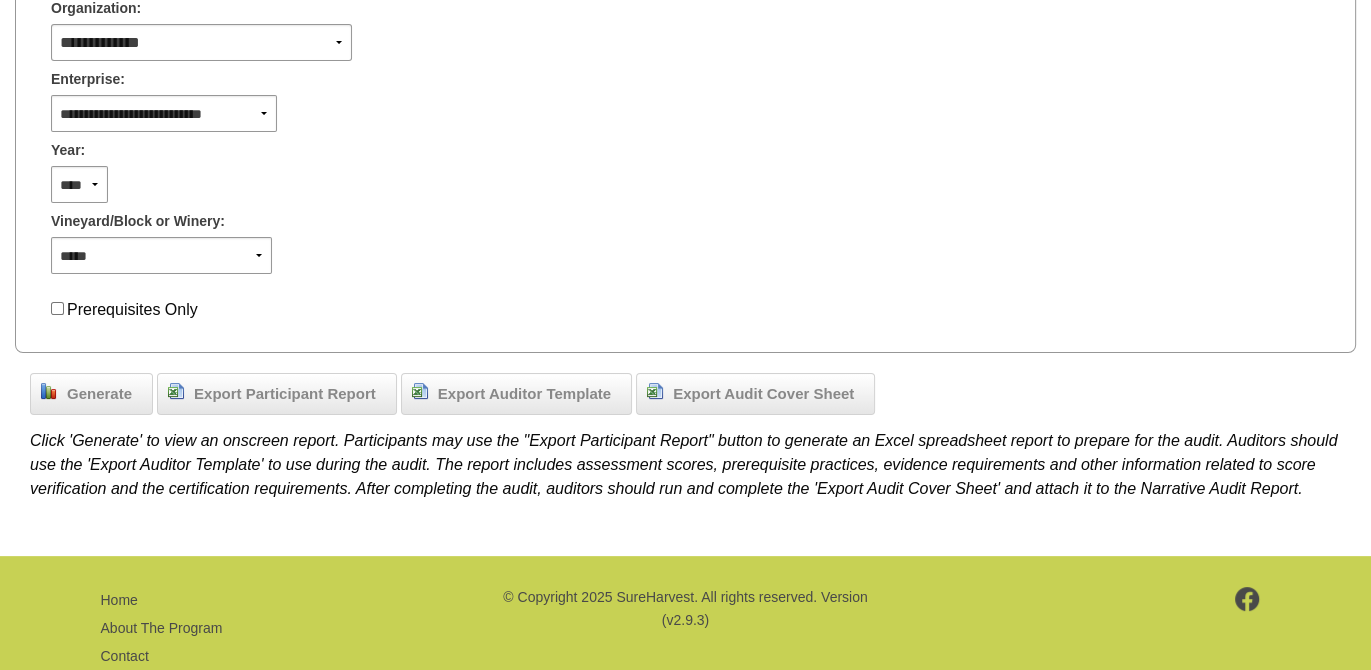 scroll, scrollTop: 559, scrollLeft: 0, axis: vertical 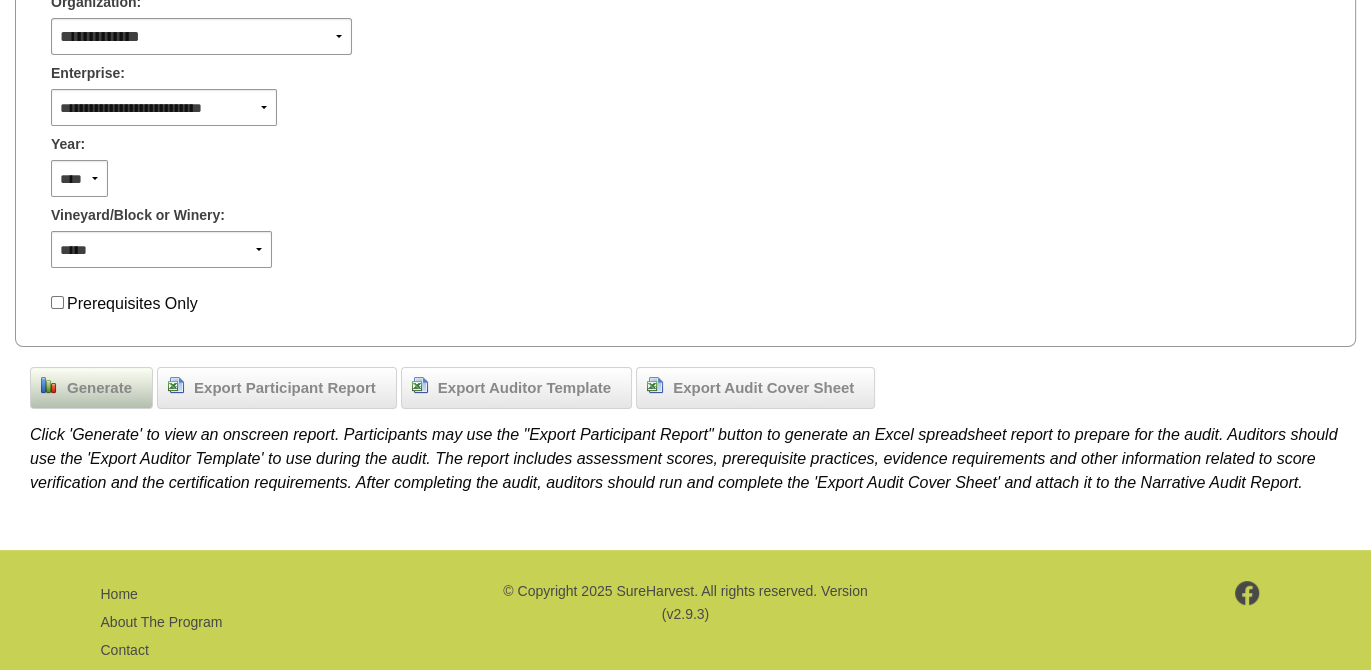 click on "Generate" at bounding box center (99, 388) 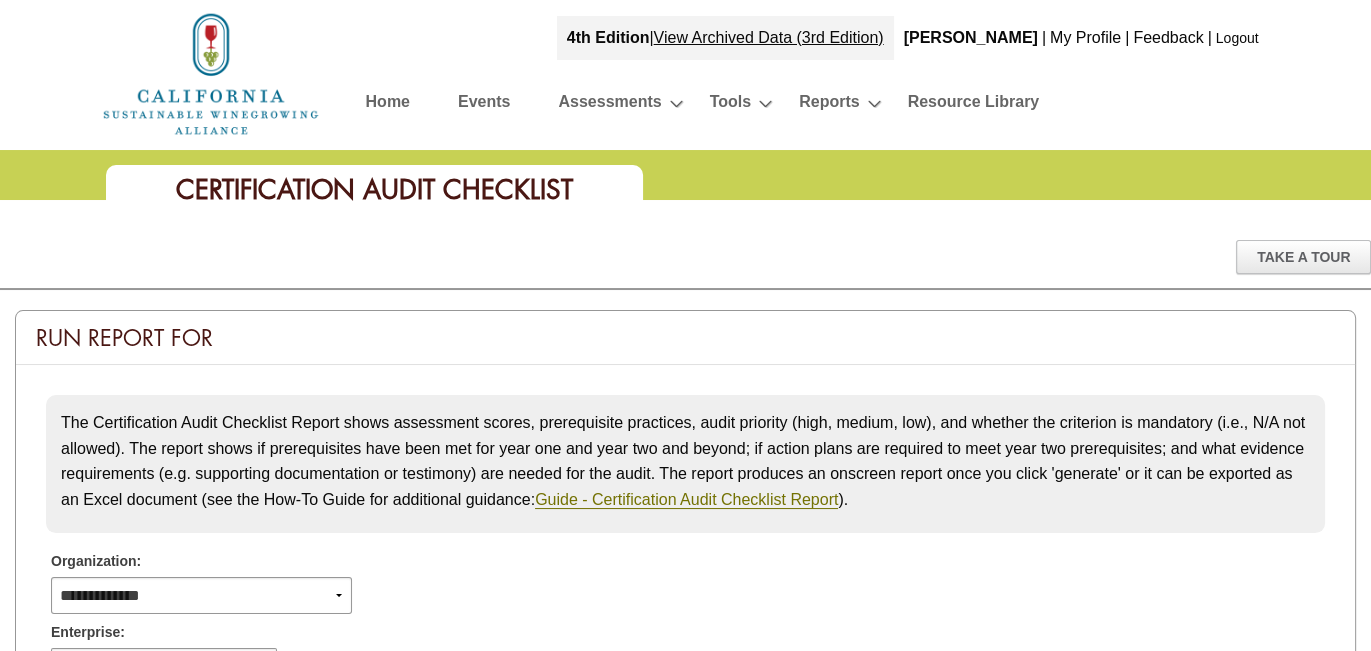 scroll, scrollTop: 559, scrollLeft: 0, axis: vertical 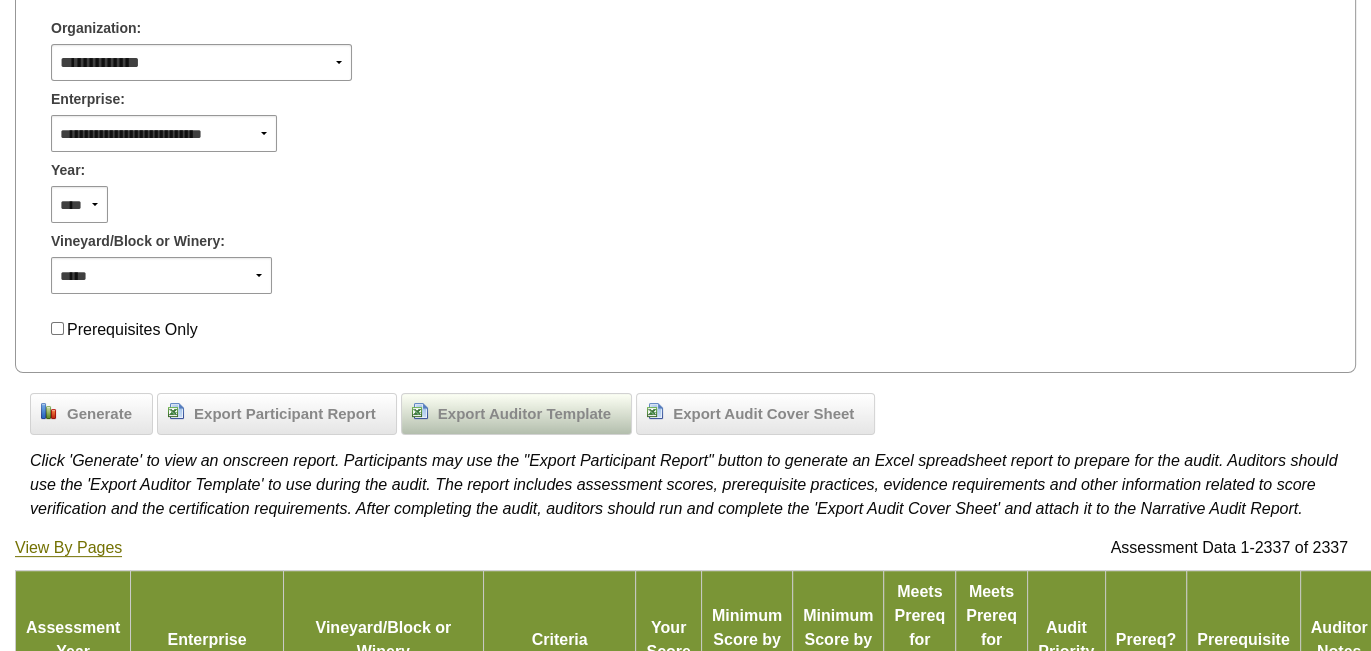 click on "Export Auditor Template" at bounding box center (524, 414) 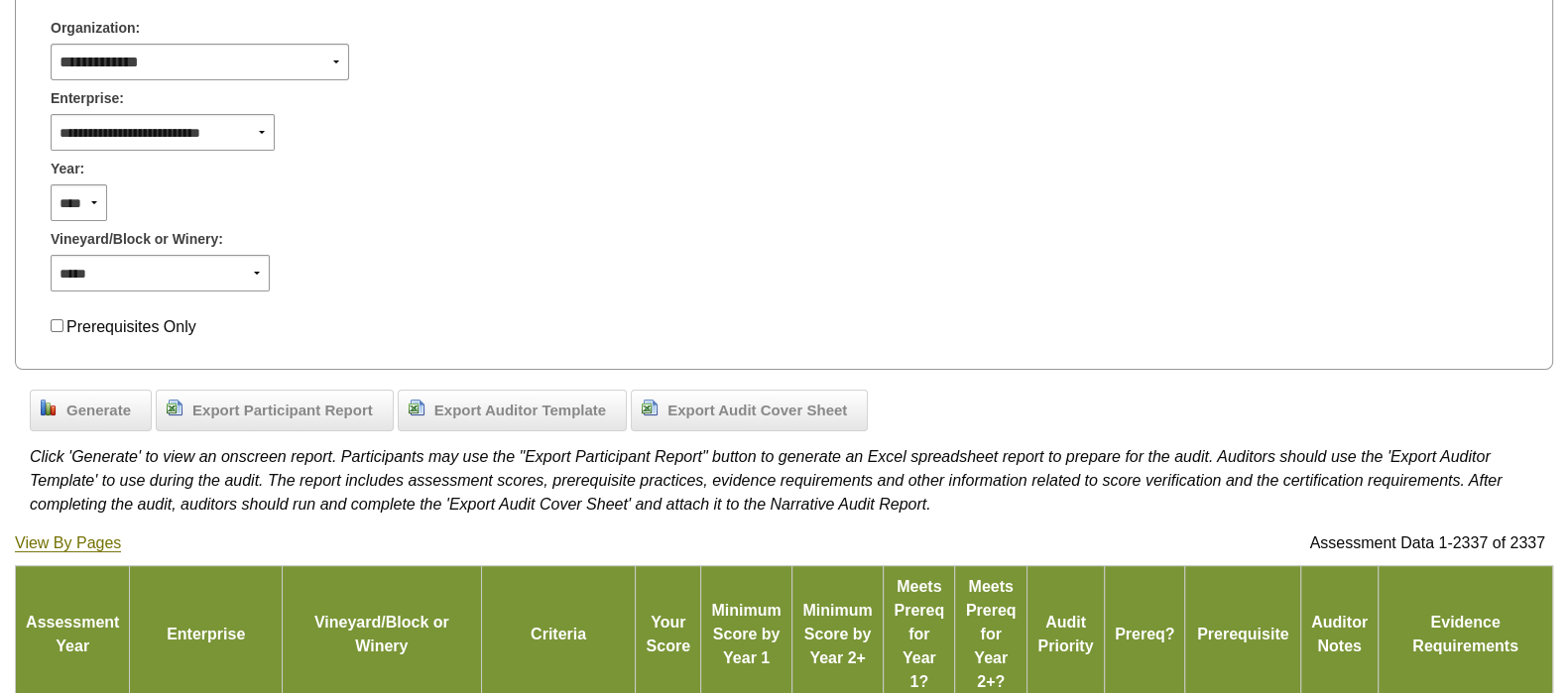 click on "**********" at bounding box center (784, 130) 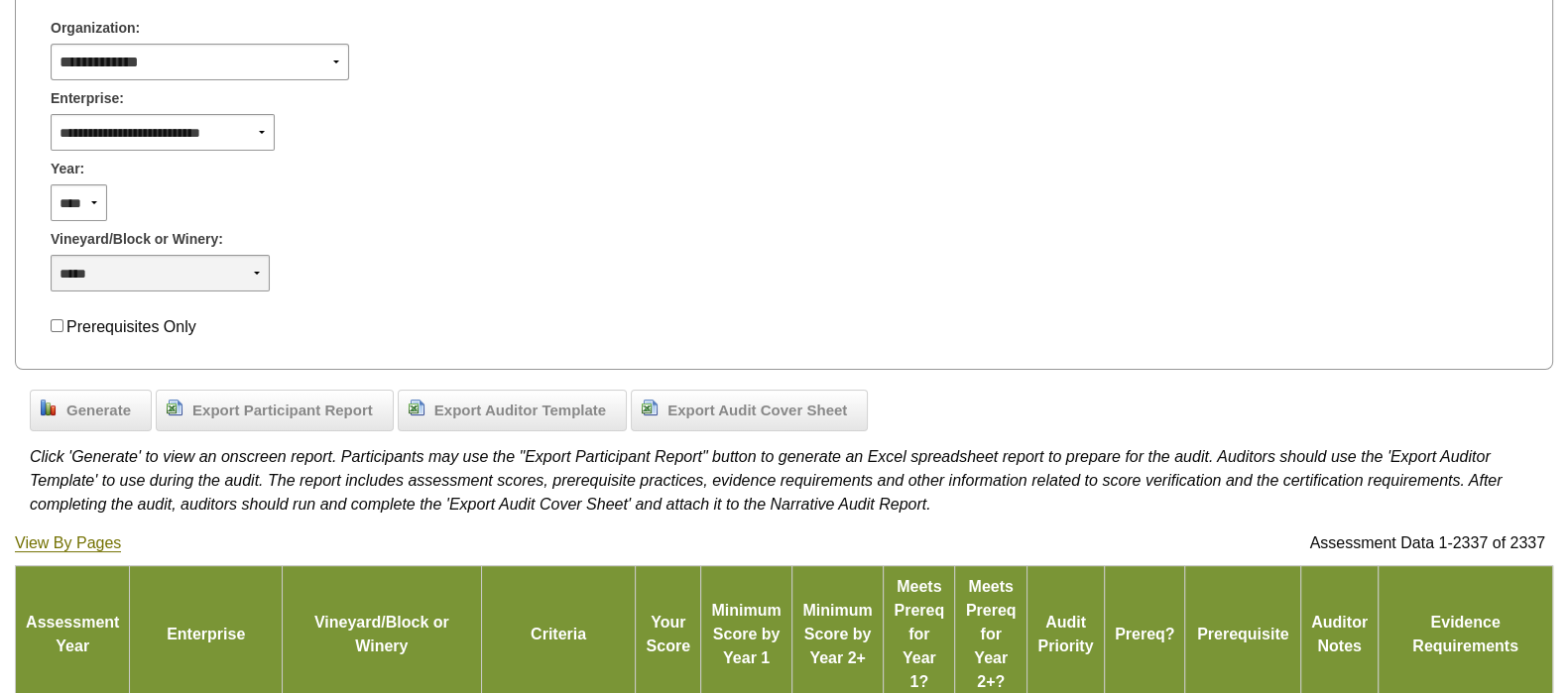 click on "**********" at bounding box center [160, 273] 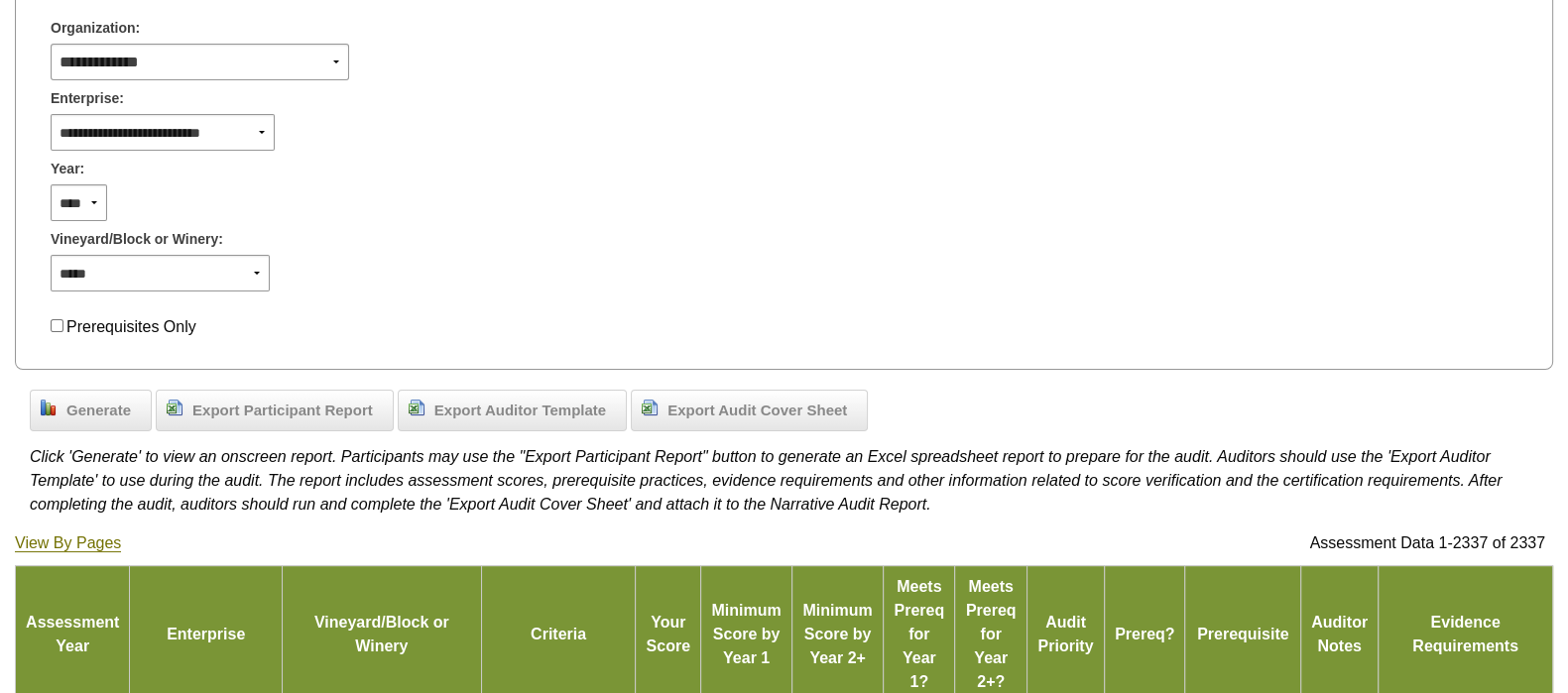 click on "**********" at bounding box center (784, 271) 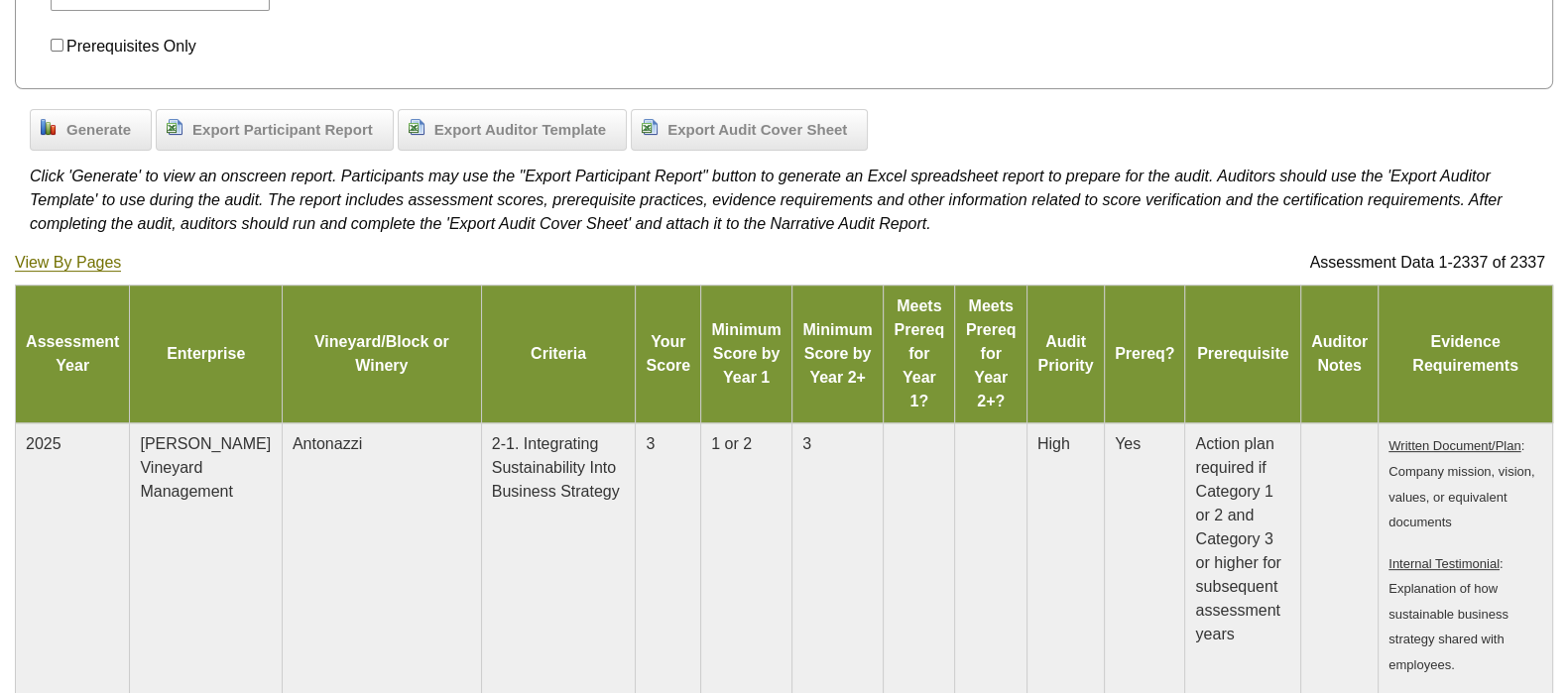 scroll, scrollTop: 875, scrollLeft: 0, axis: vertical 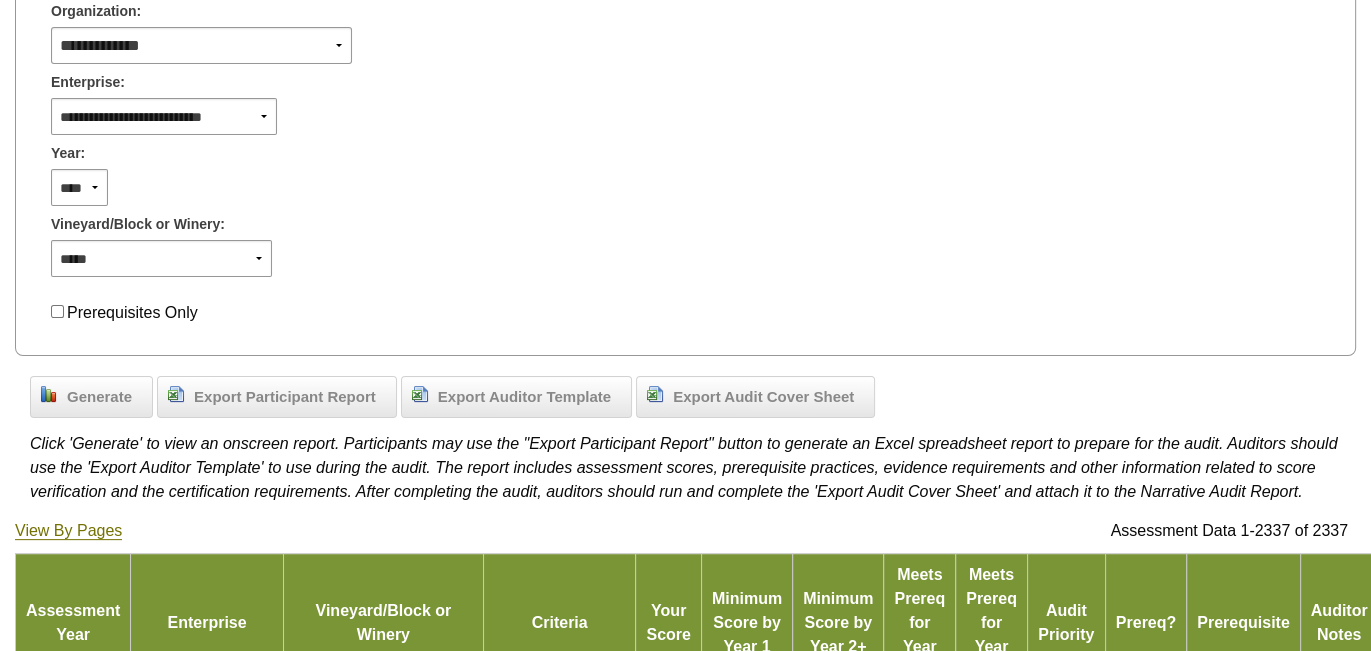 click on "Prerequisites Only" at bounding box center [685, 313] 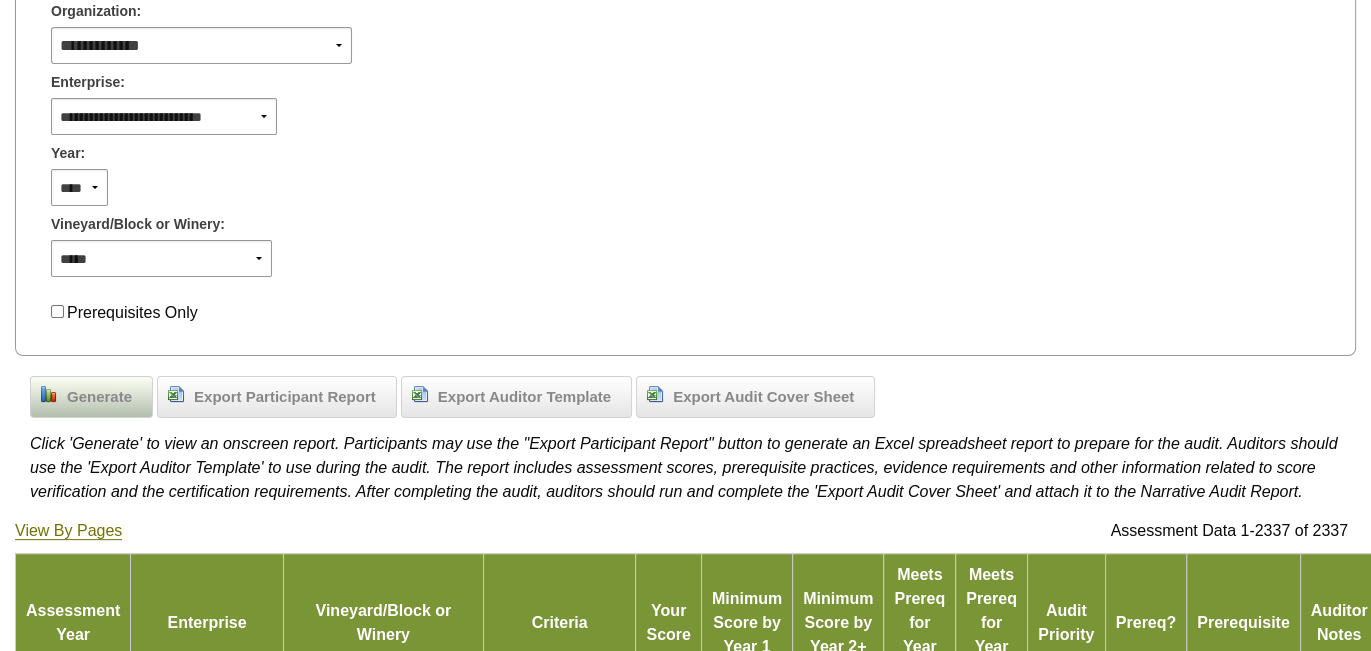 click on "Generate" at bounding box center (99, 397) 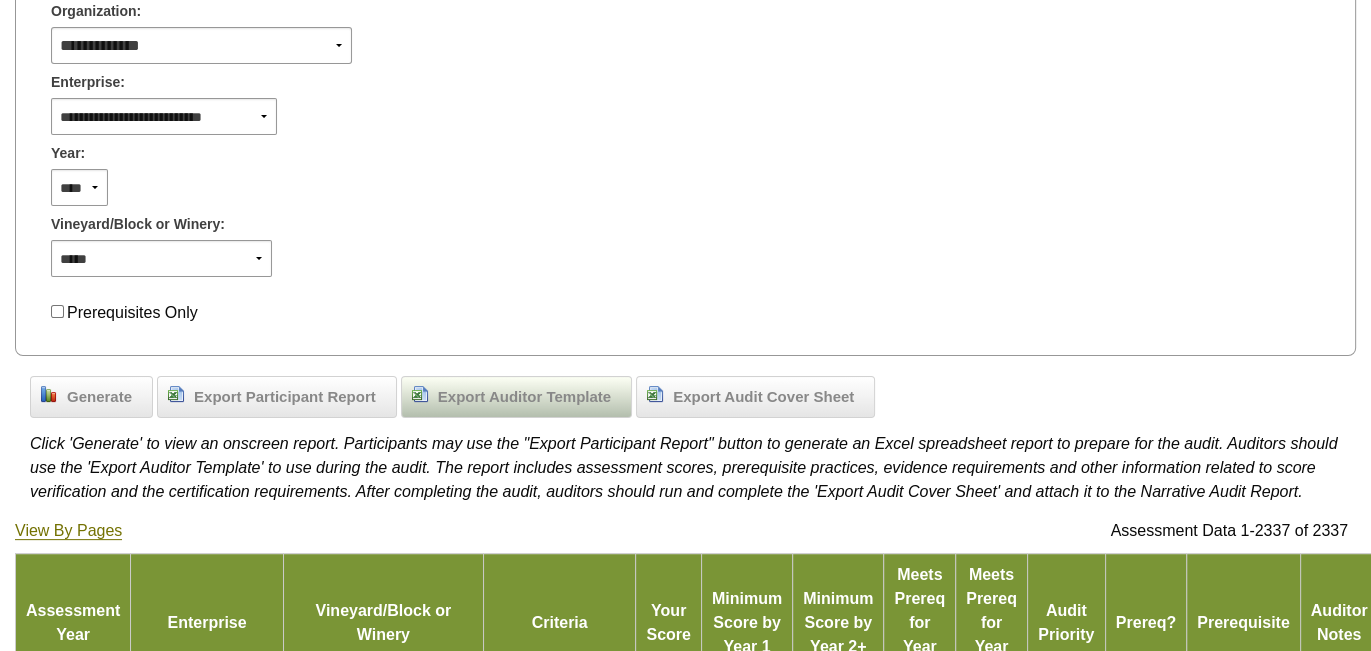click on "Export Auditor Template" at bounding box center (524, 397) 